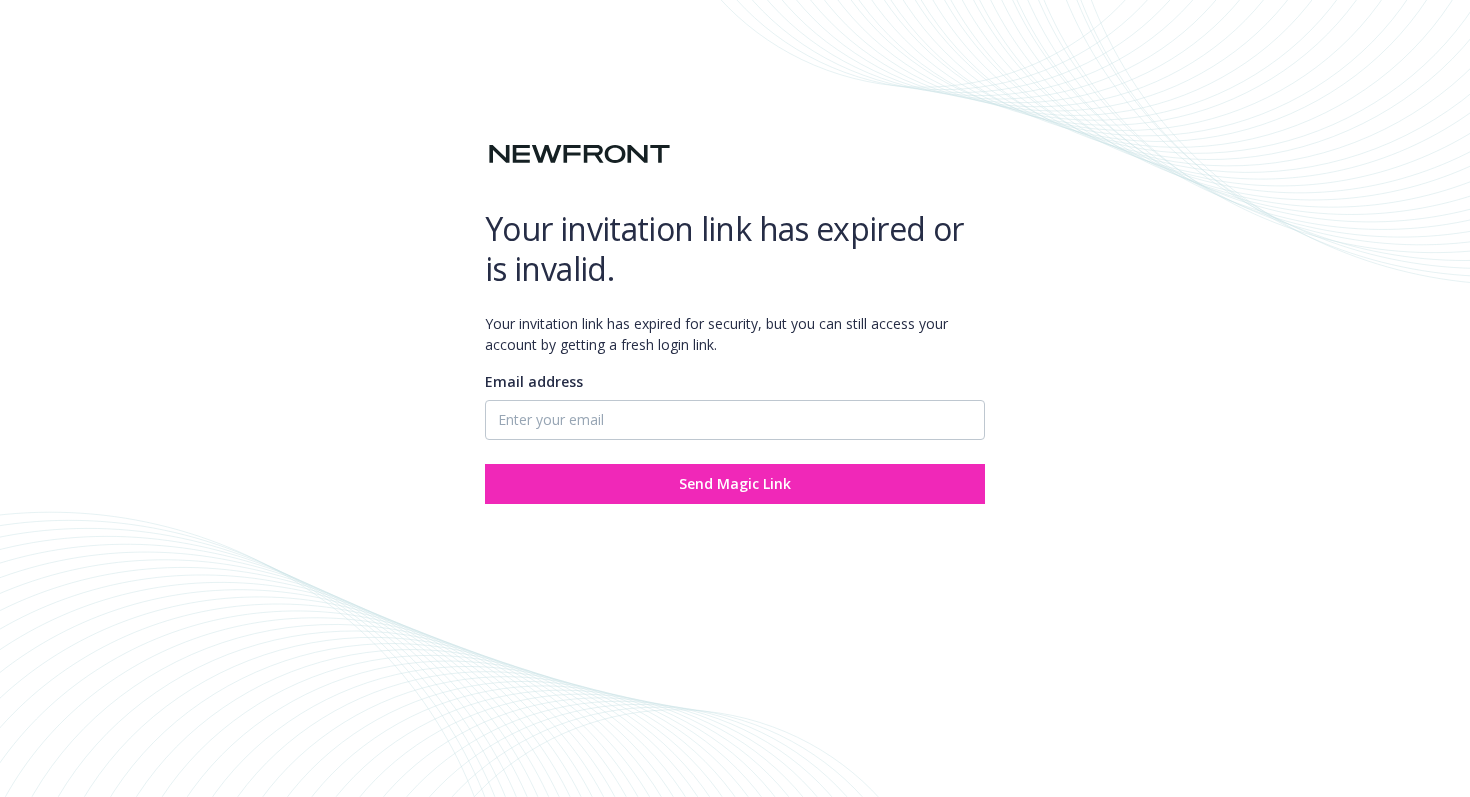 scroll, scrollTop: 0, scrollLeft: 0, axis: both 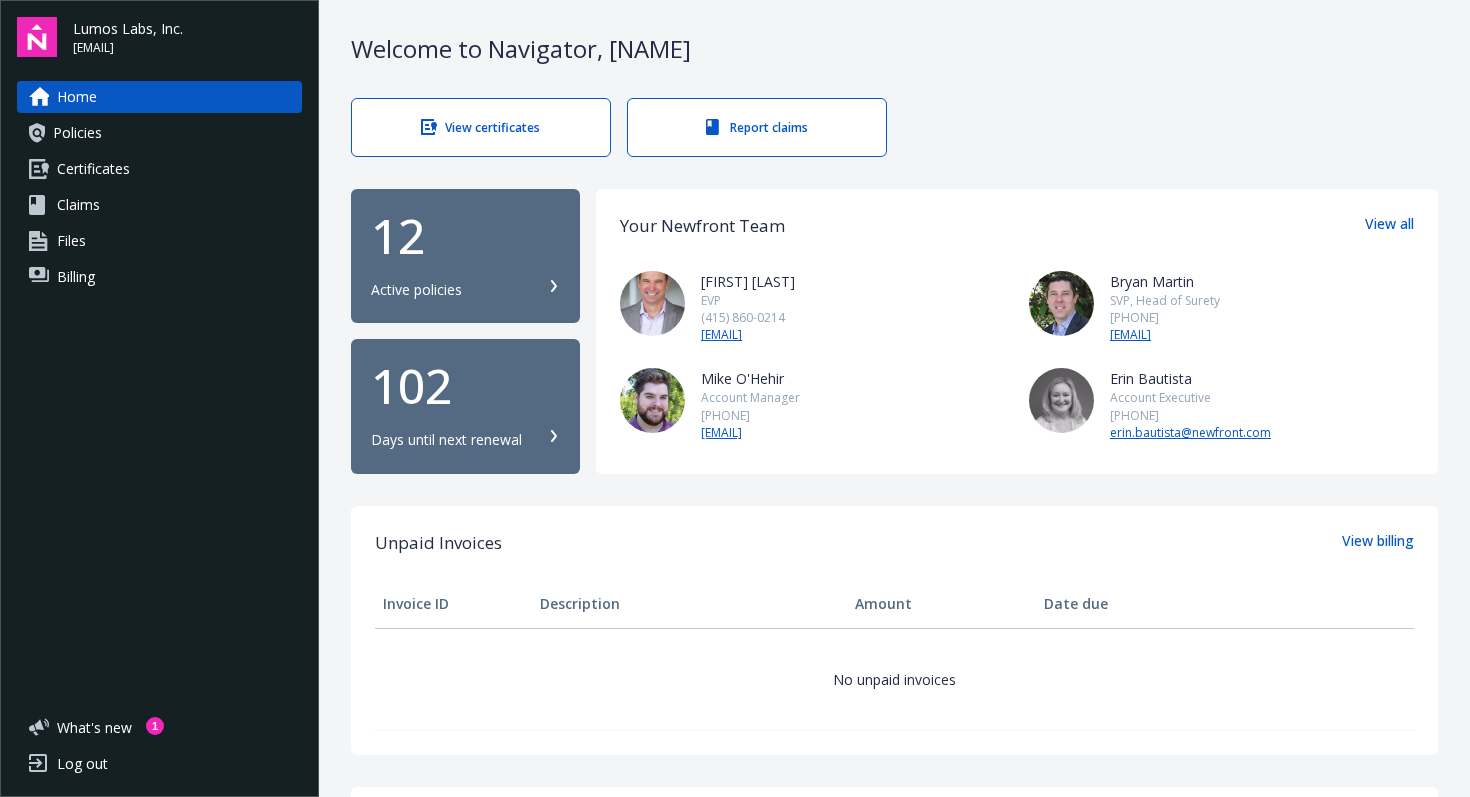 click 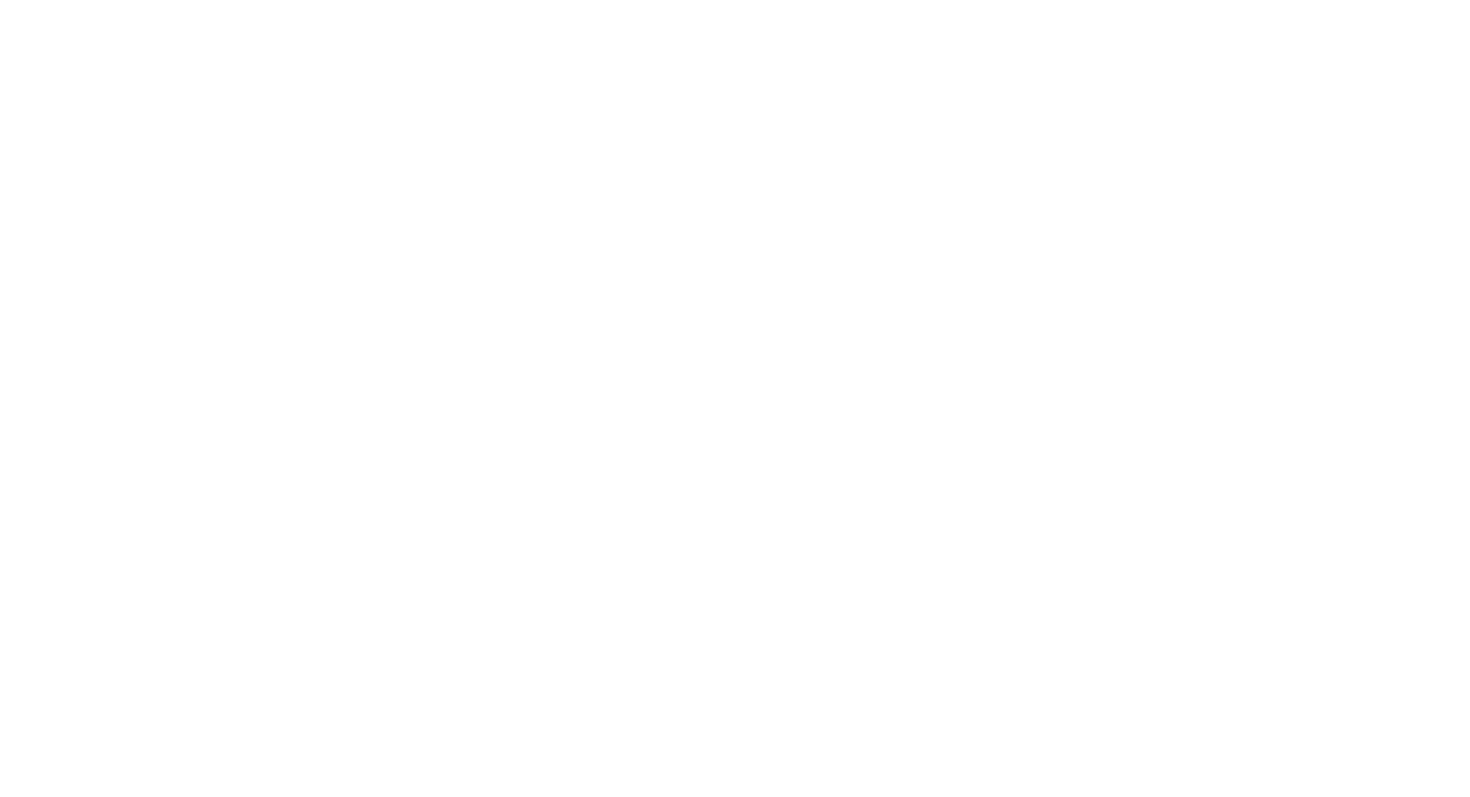 scroll, scrollTop: 0, scrollLeft: 0, axis: both 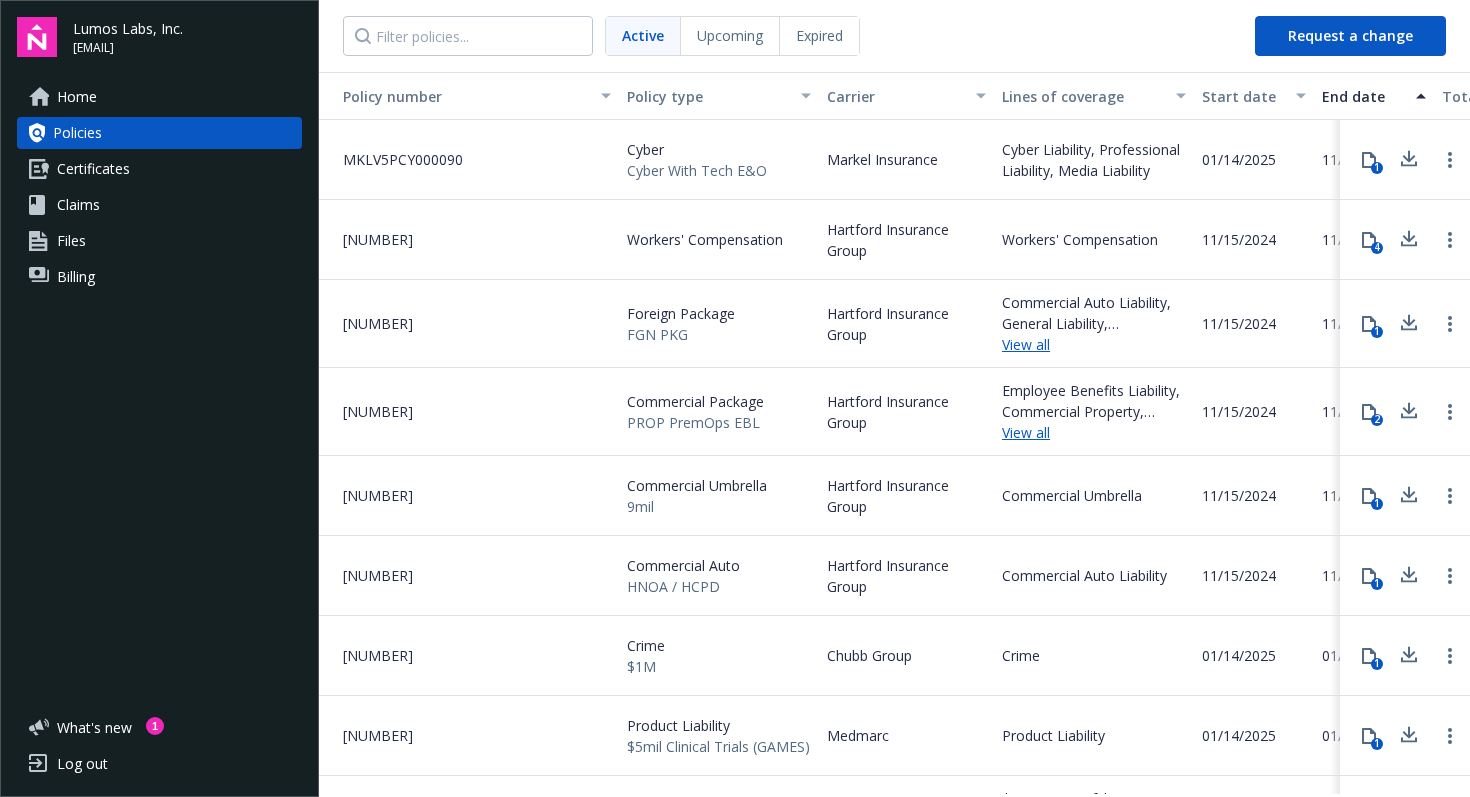 click on "Certificates" at bounding box center (93, 169) 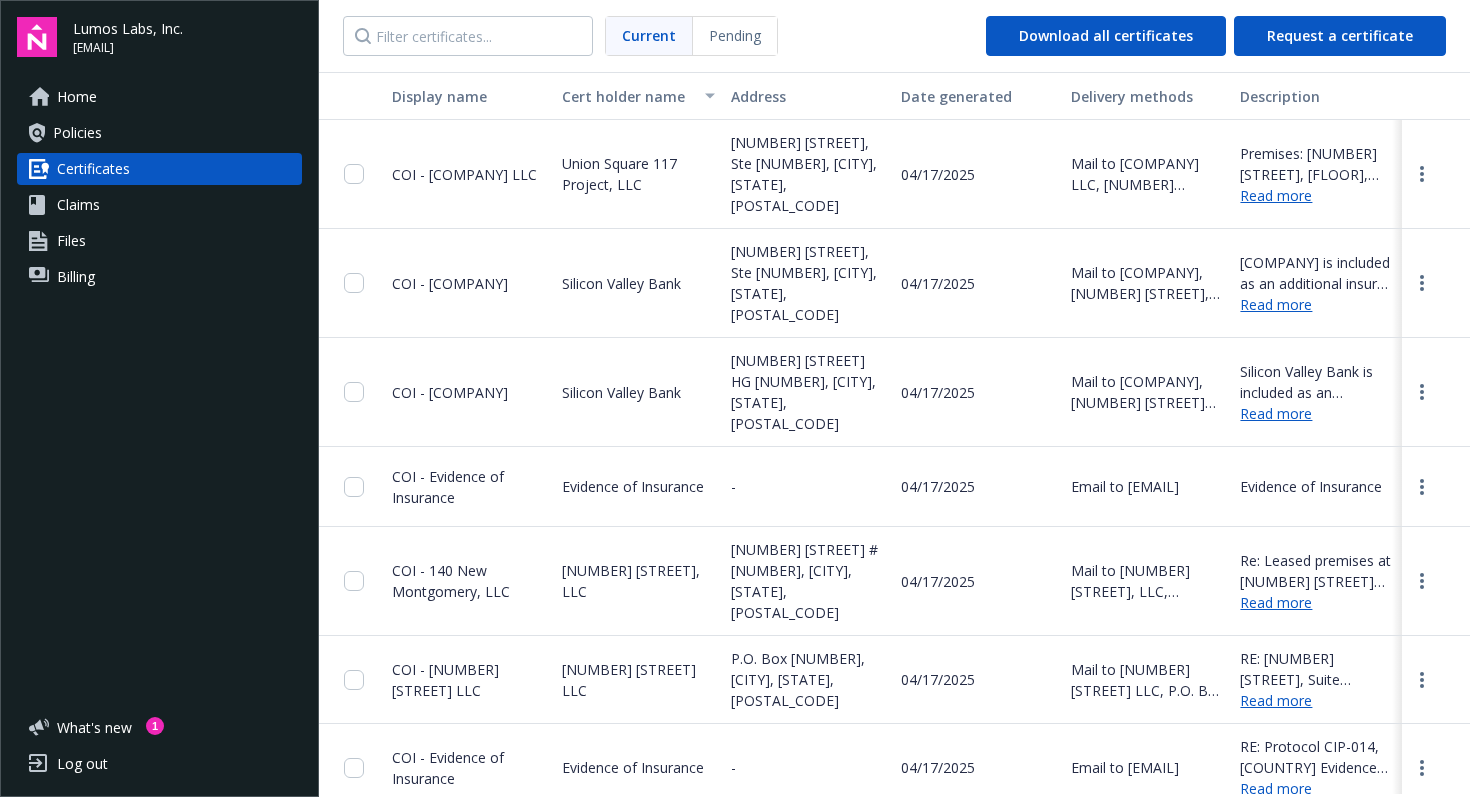 scroll, scrollTop: 22, scrollLeft: 0, axis: vertical 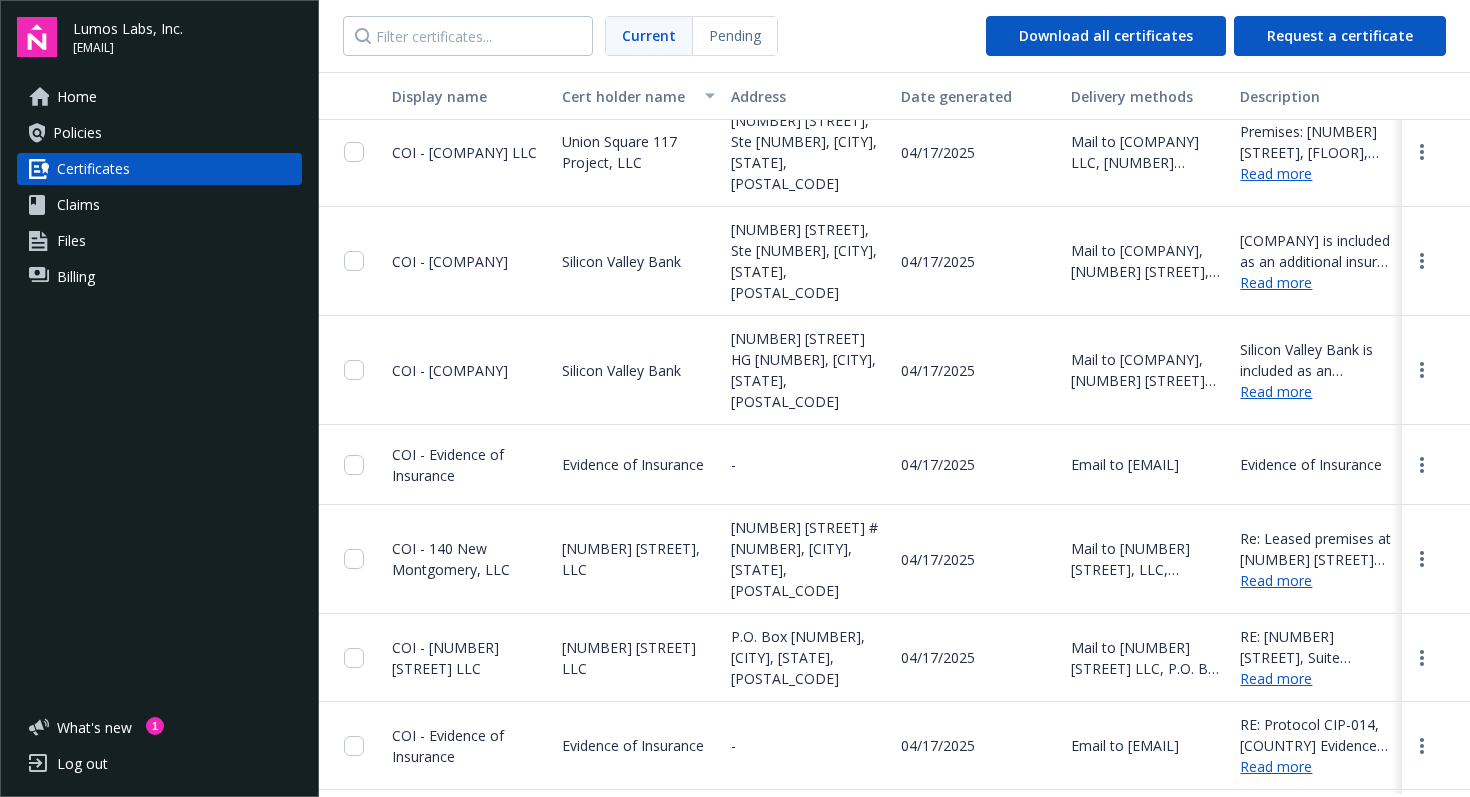 click on "Claims" at bounding box center [159, 205] 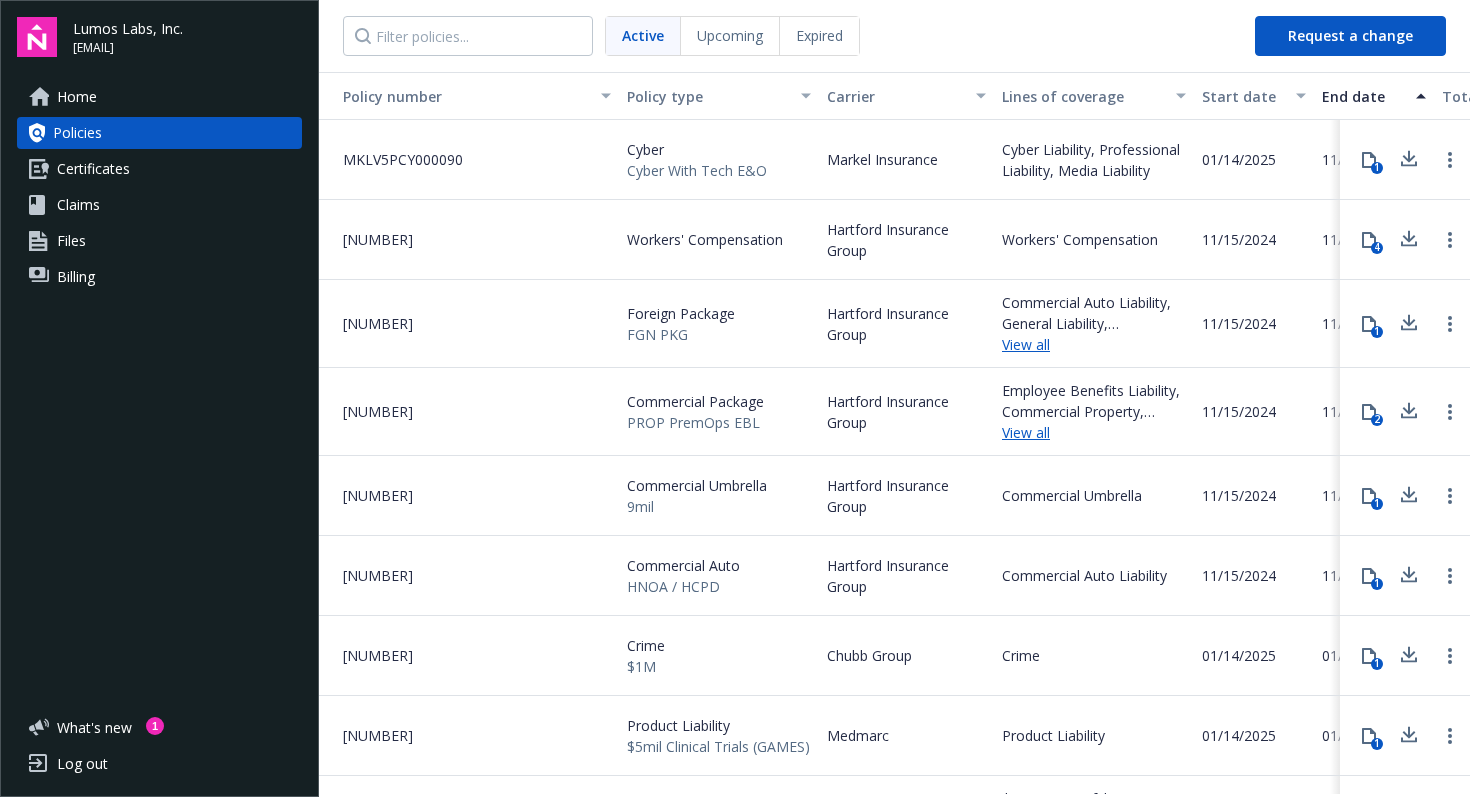 click on "Files" at bounding box center (71, 241) 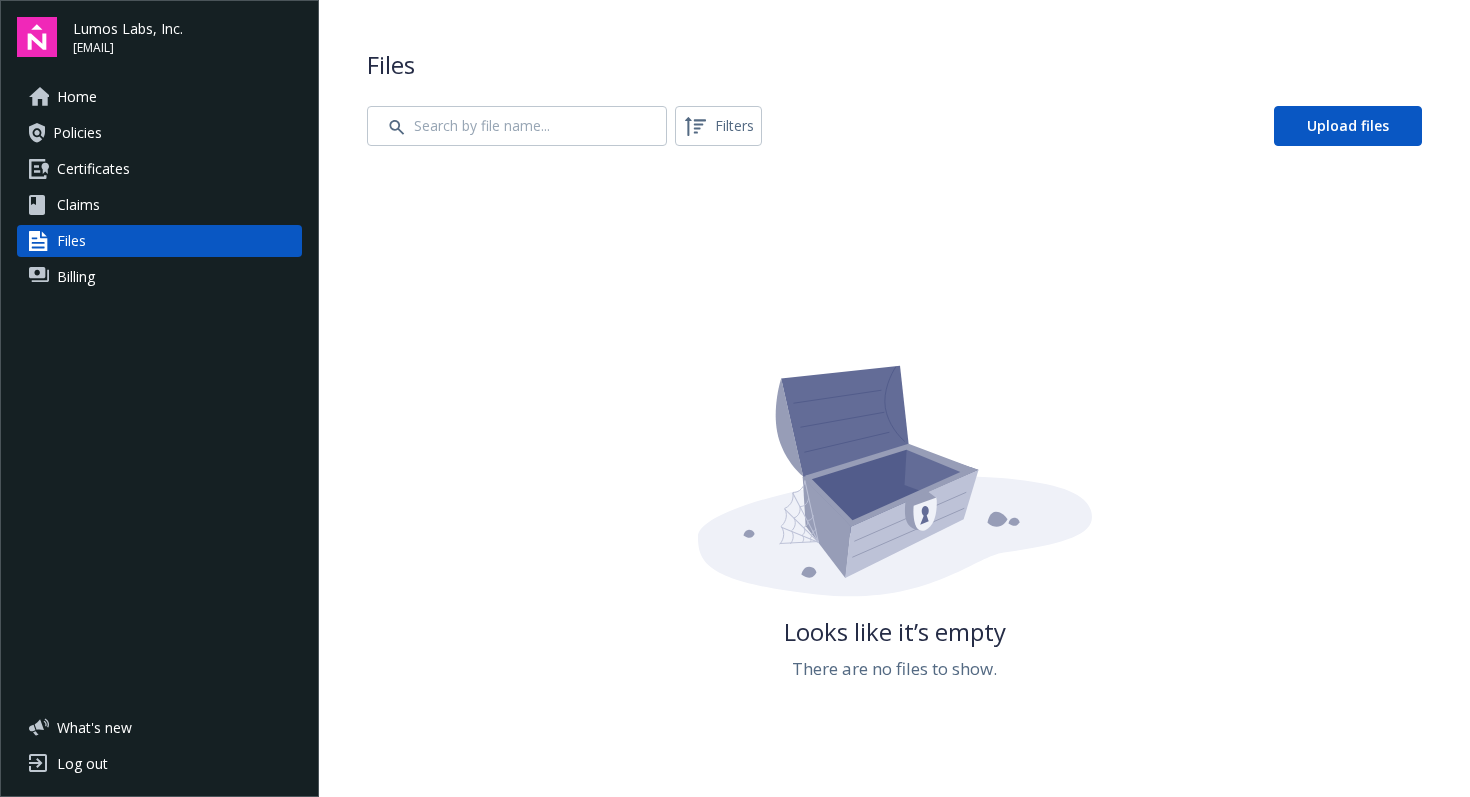 click on "Home" at bounding box center [77, 97] 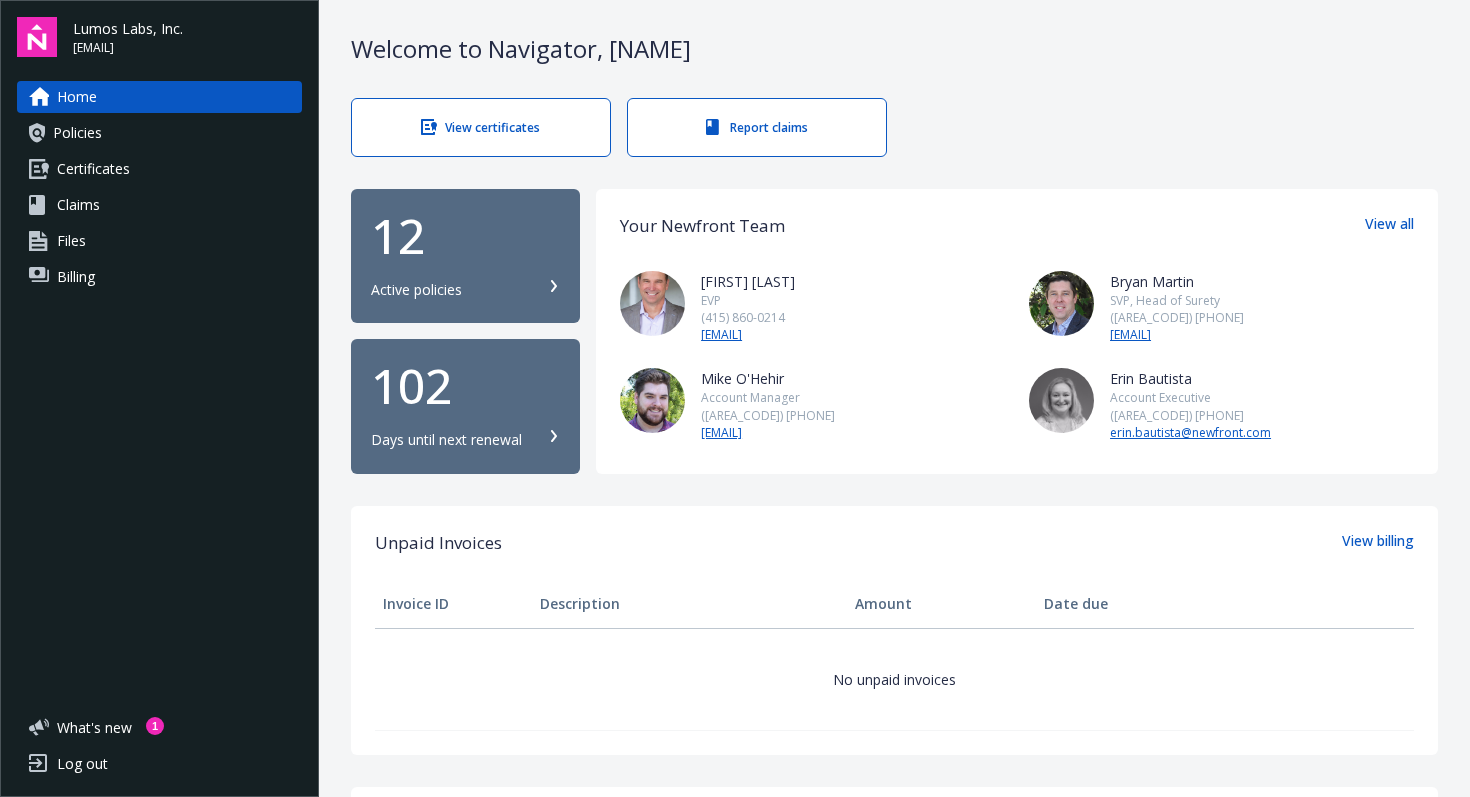 click on "102" at bounding box center (465, 386) 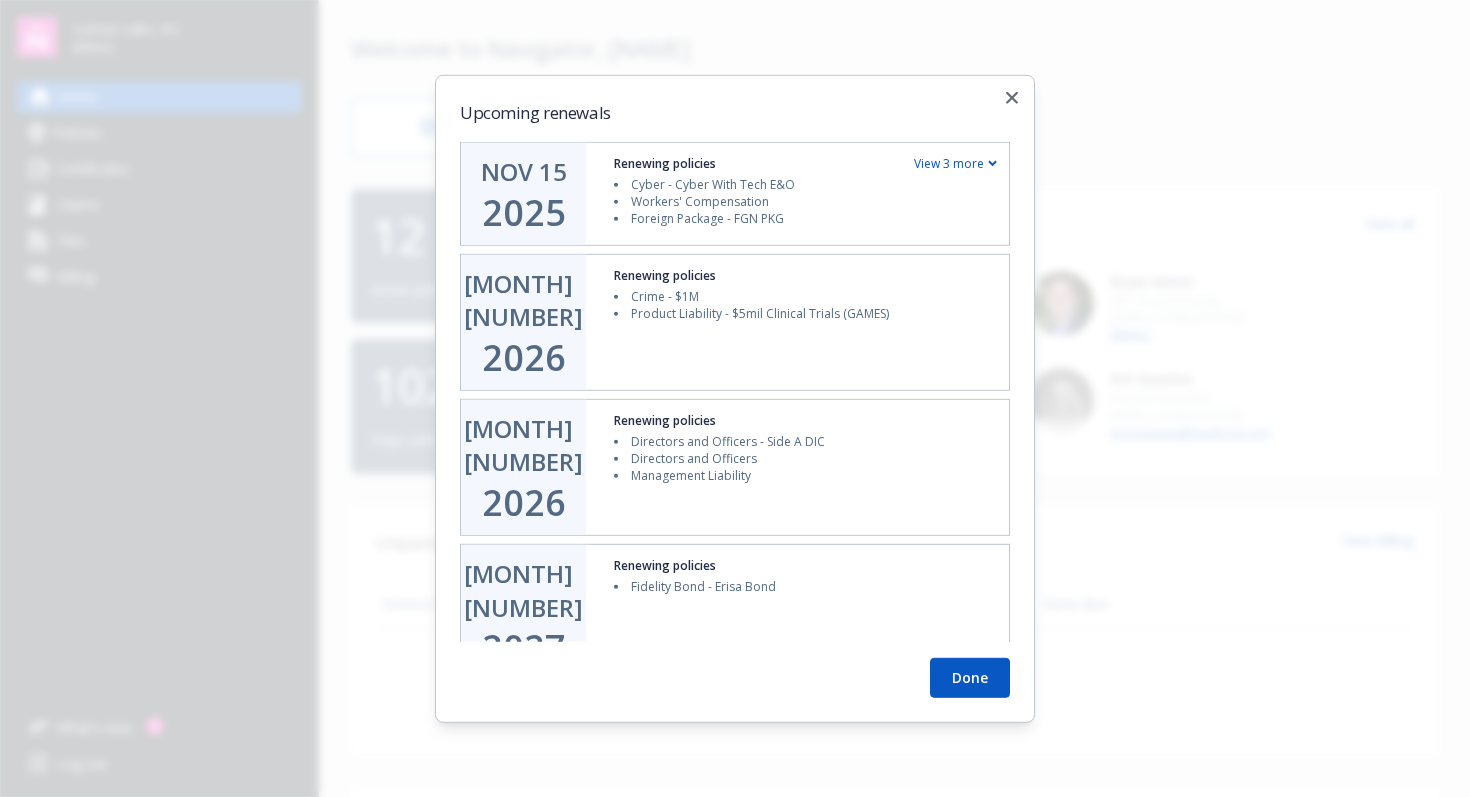 click on "View 3 more" at bounding box center [955, 163] 